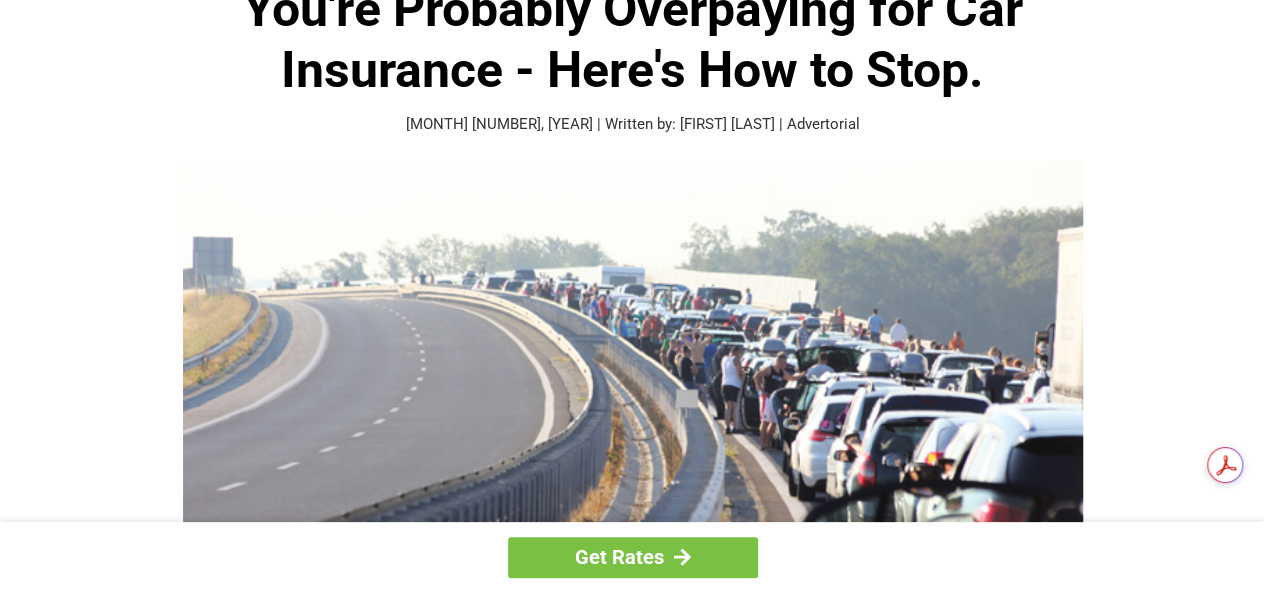scroll, scrollTop: 0, scrollLeft: 0, axis: both 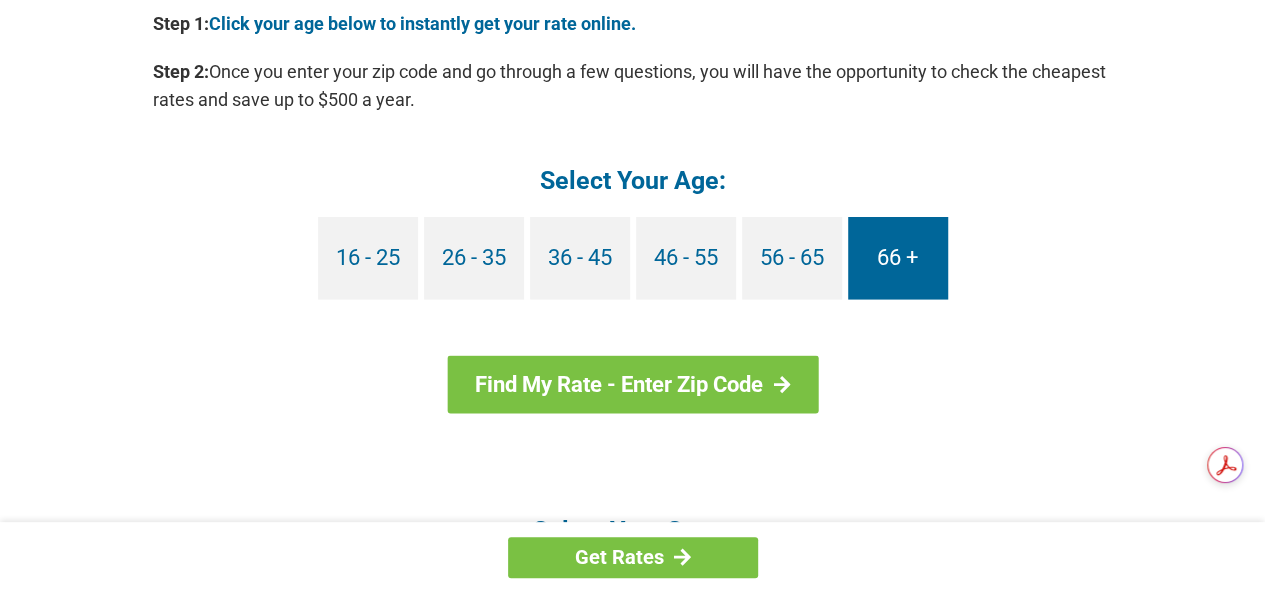 click on "66 +" at bounding box center [898, 258] 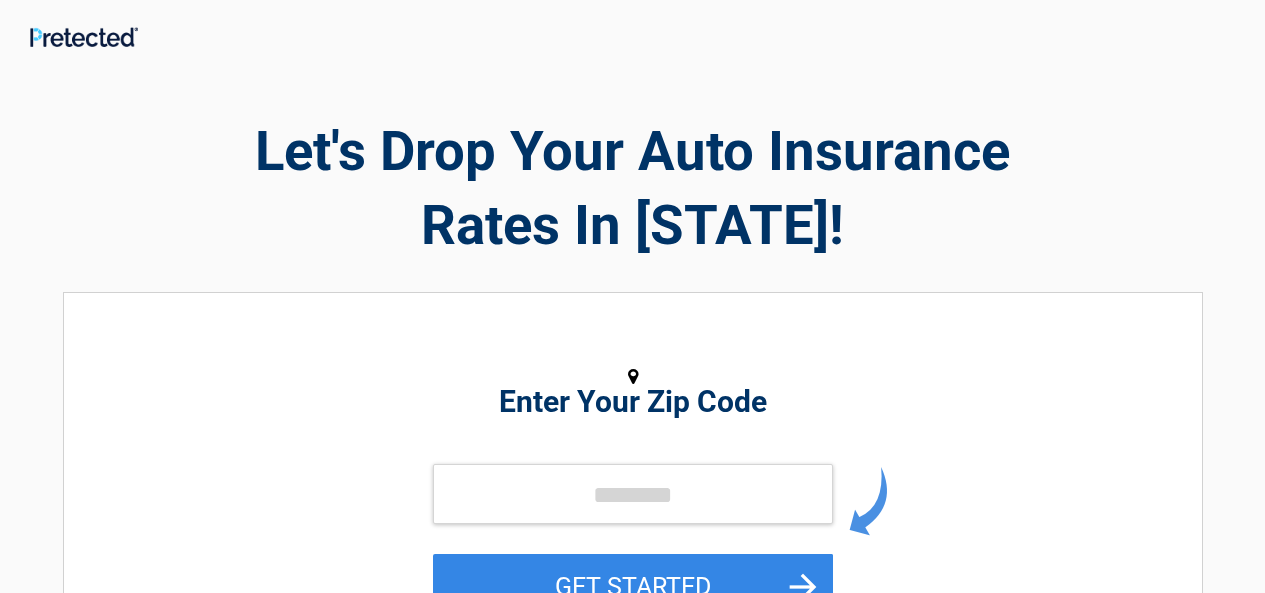 scroll, scrollTop: 0, scrollLeft: 0, axis: both 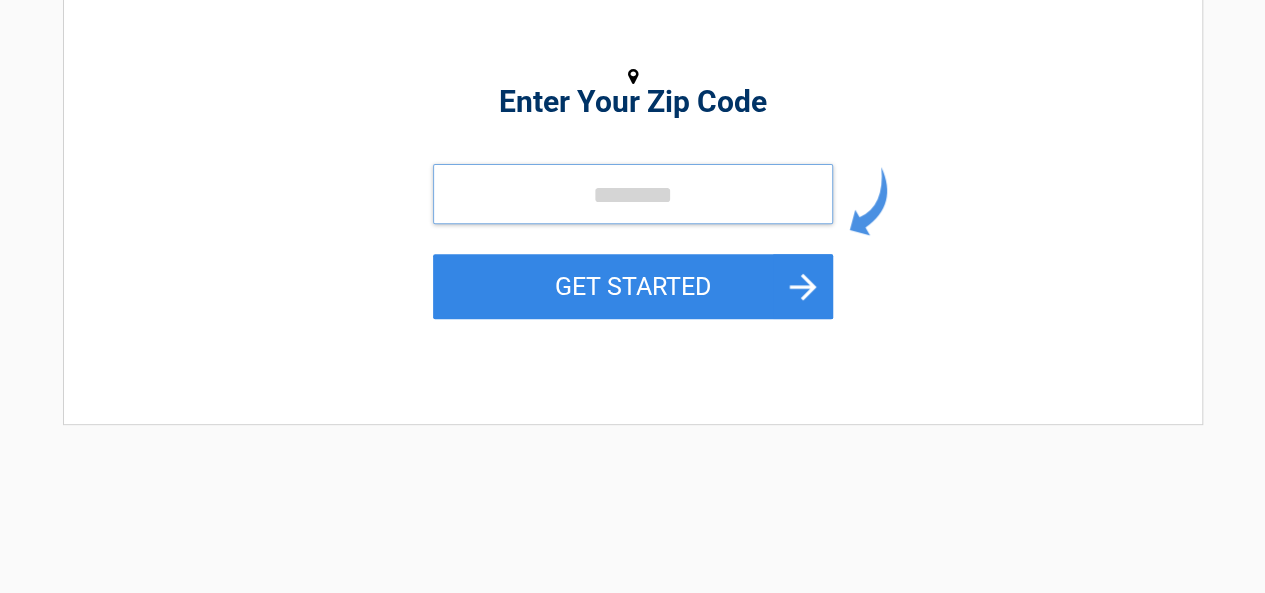 click at bounding box center [633, 194] 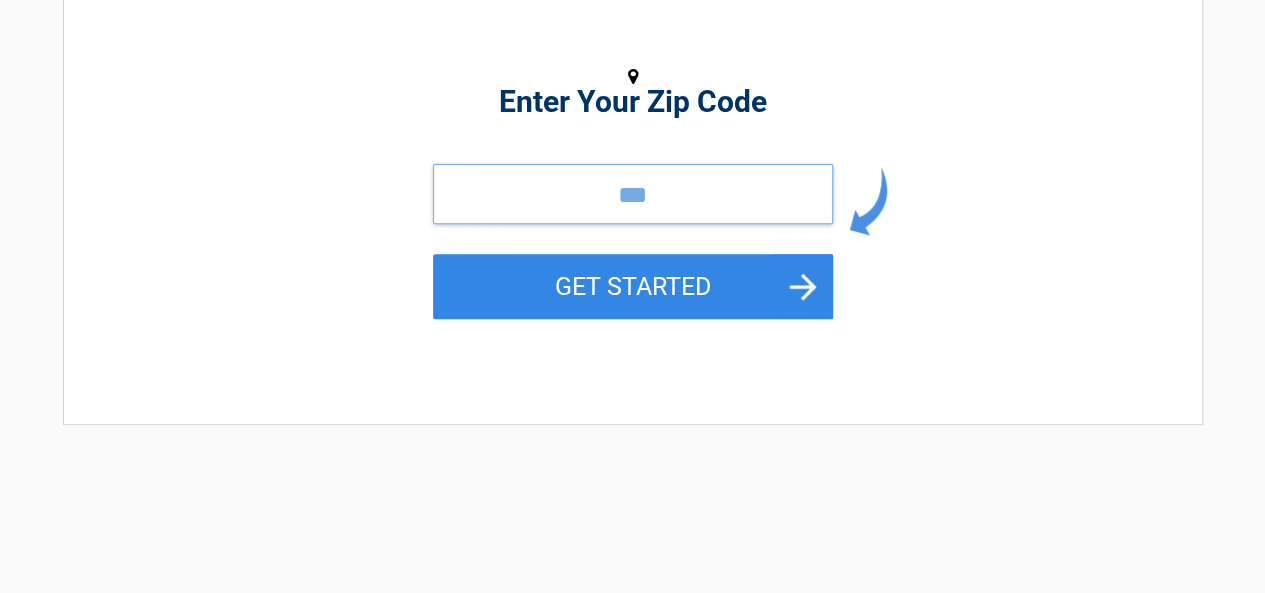 type on "*" 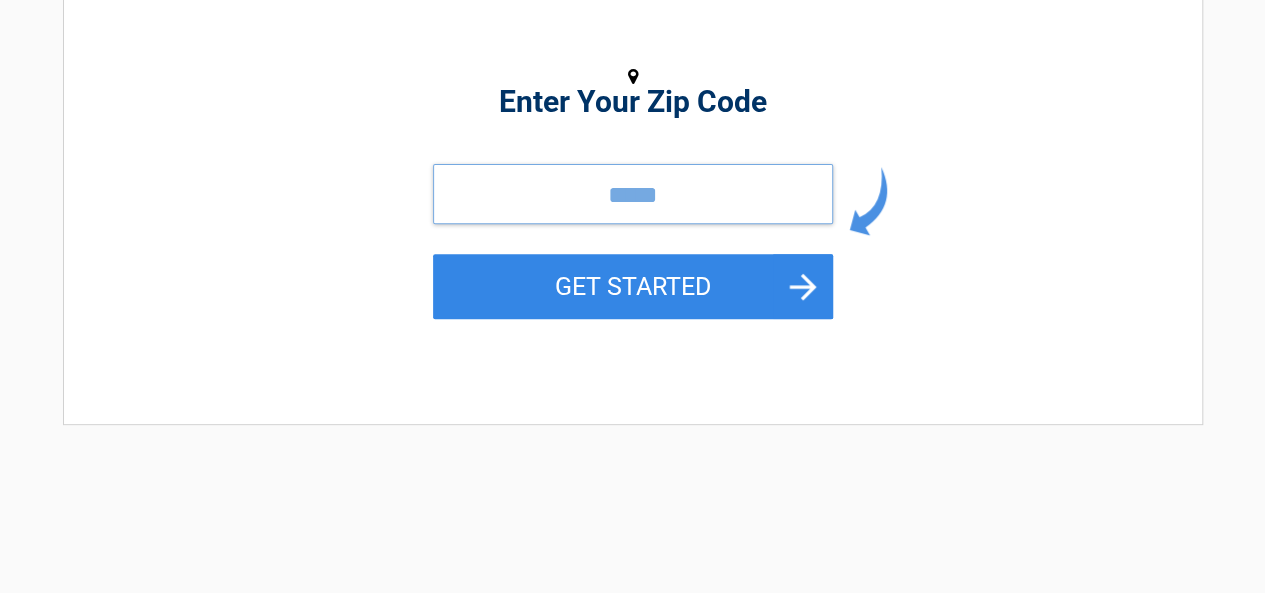 click on "*****" at bounding box center [633, 194] 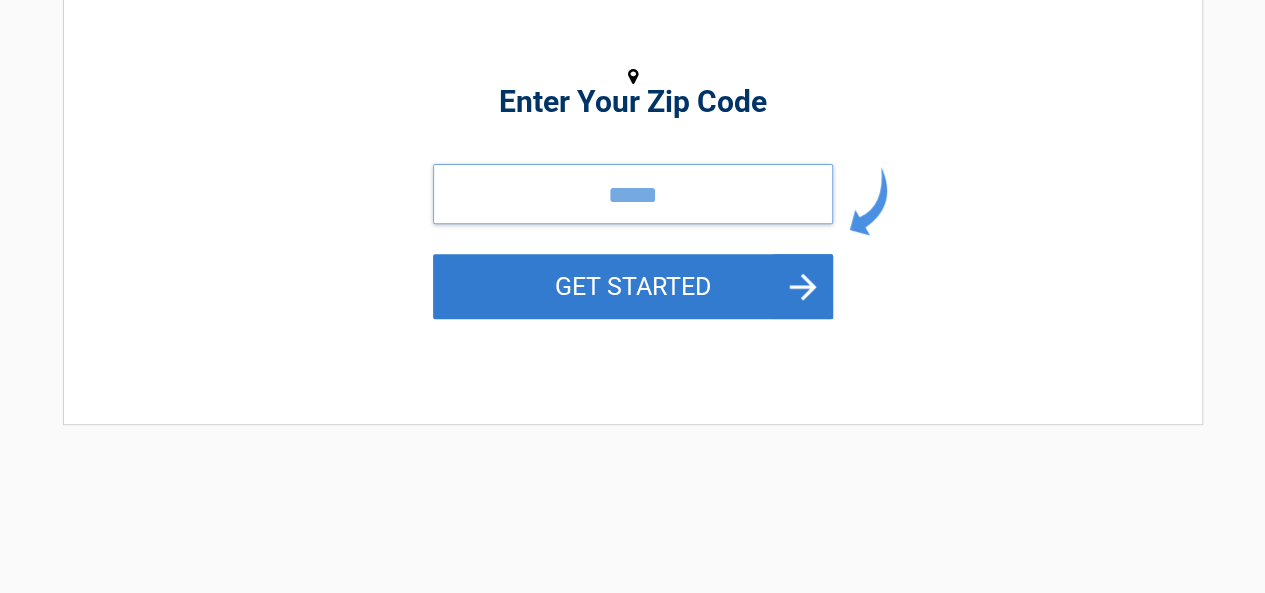 type on "*****" 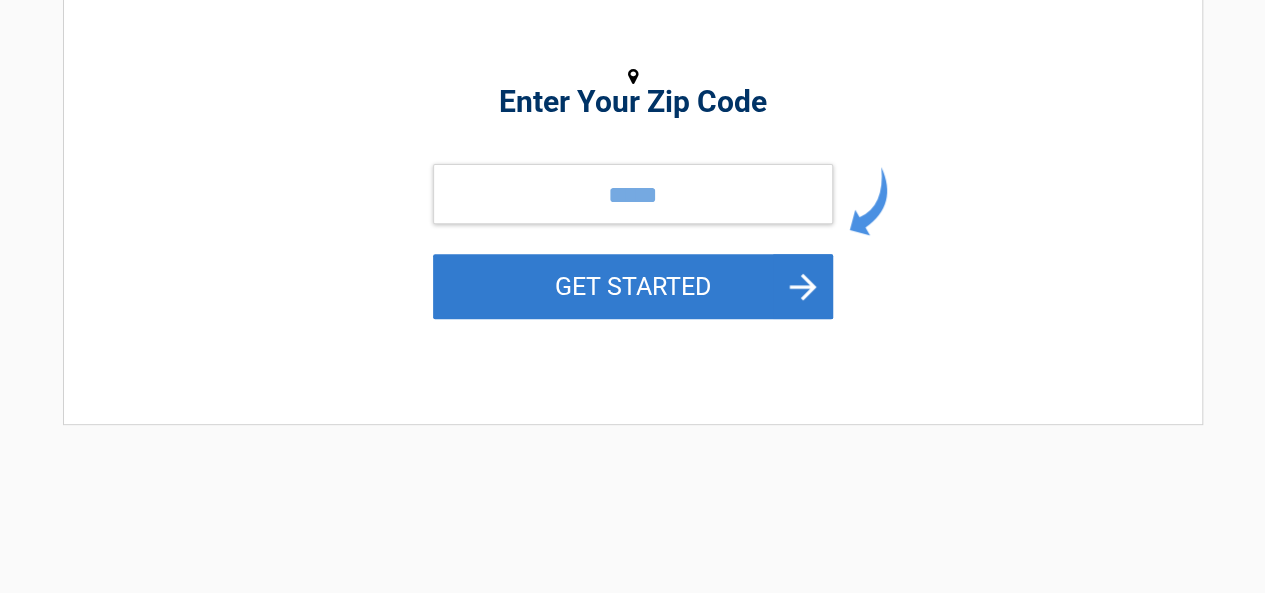 click on "GET STARTED" at bounding box center (633, 286) 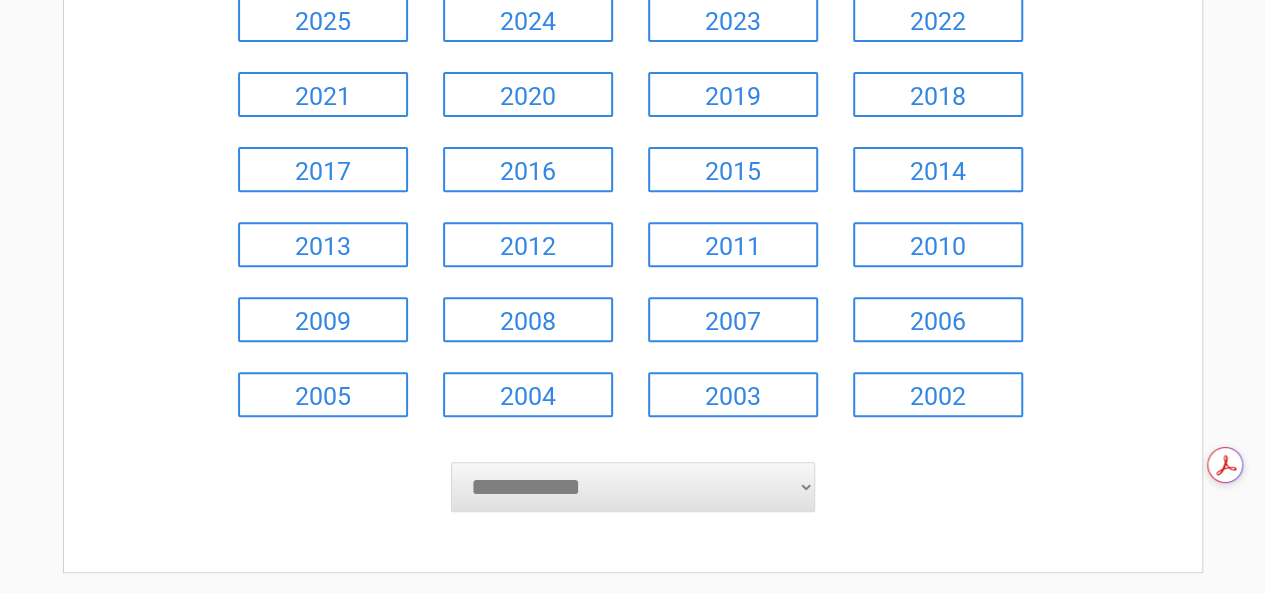 scroll, scrollTop: 200, scrollLeft: 0, axis: vertical 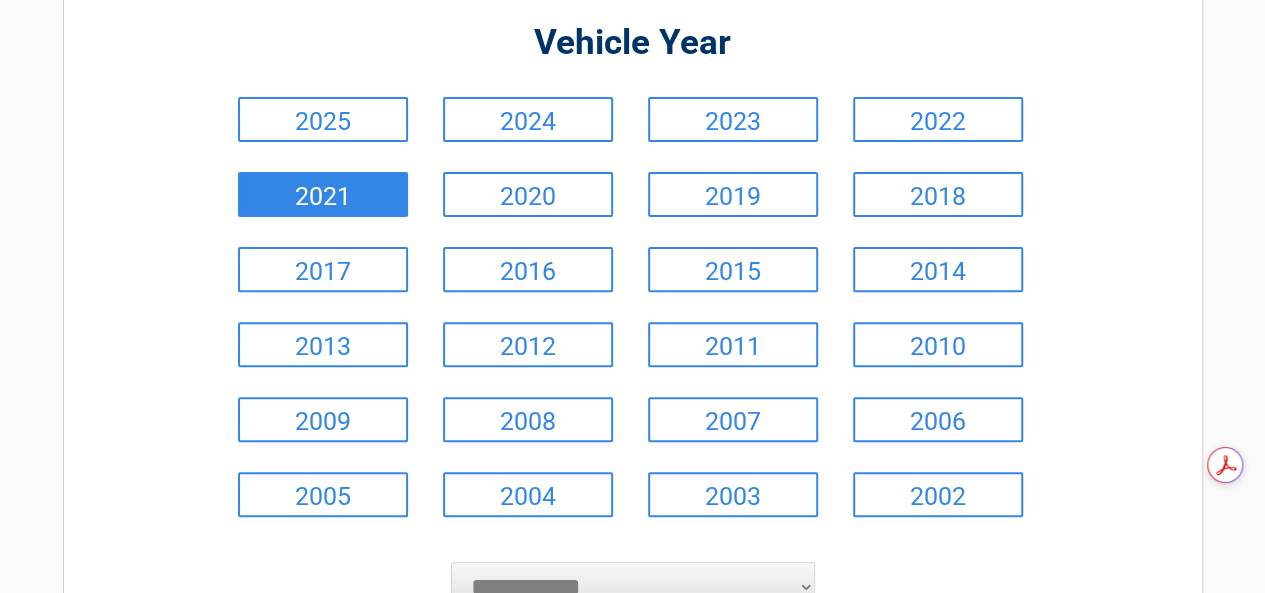click on "2021" at bounding box center [323, 194] 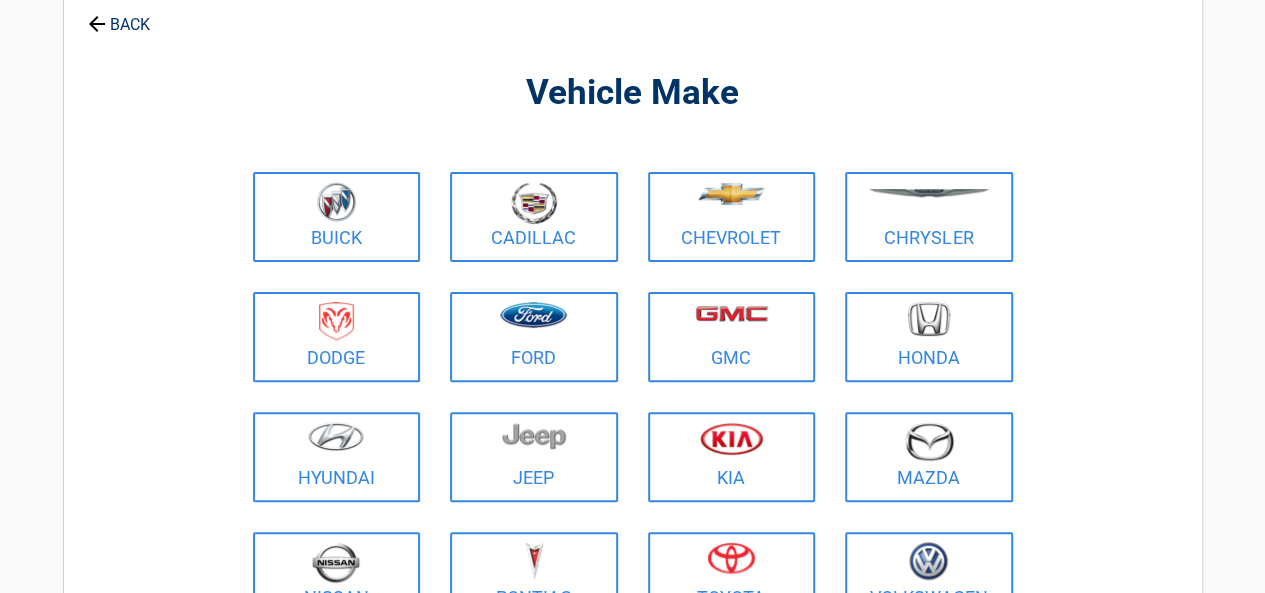 scroll, scrollTop: 200, scrollLeft: 0, axis: vertical 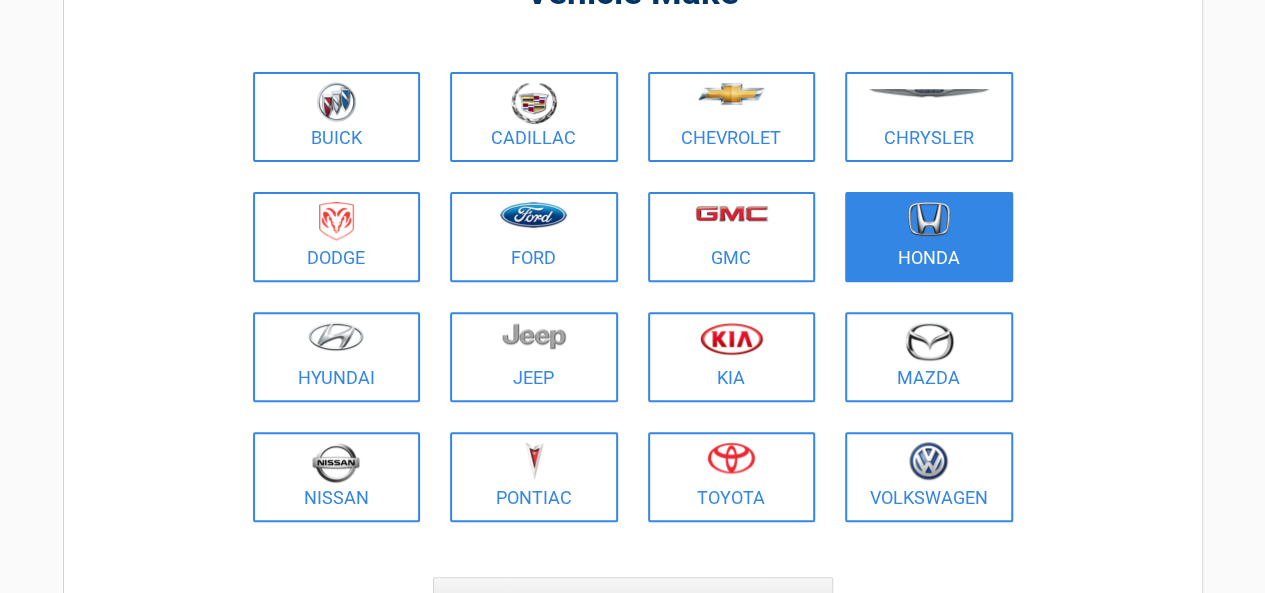 click at bounding box center (929, 219) 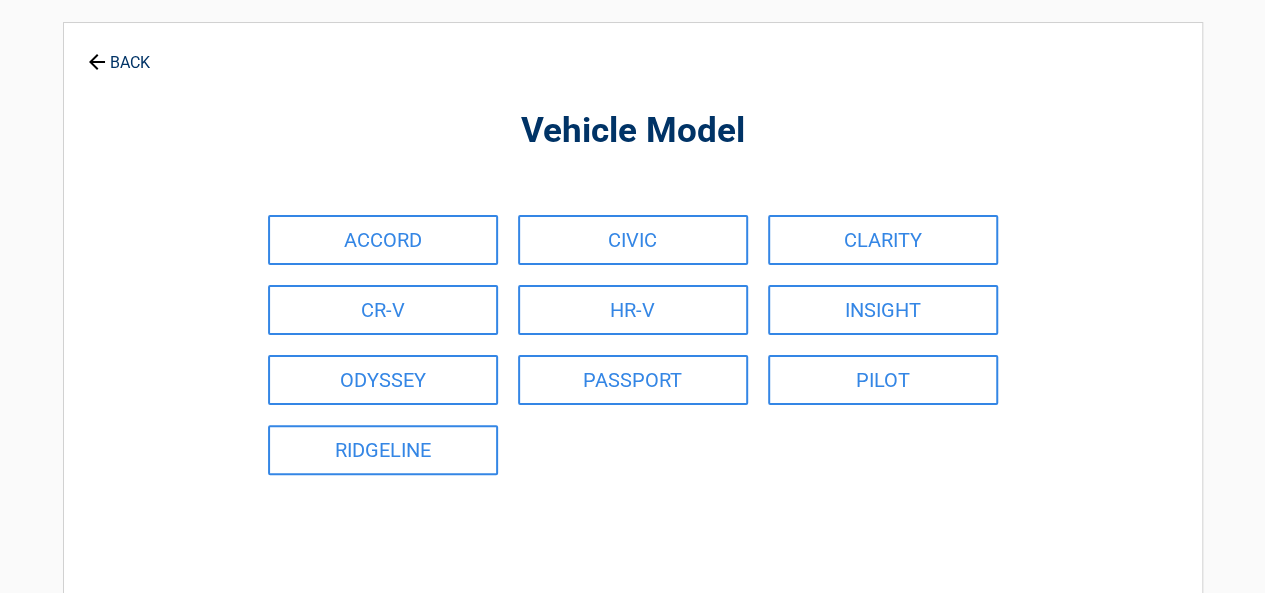 scroll, scrollTop: 100, scrollLeft: 0, axis: vertical 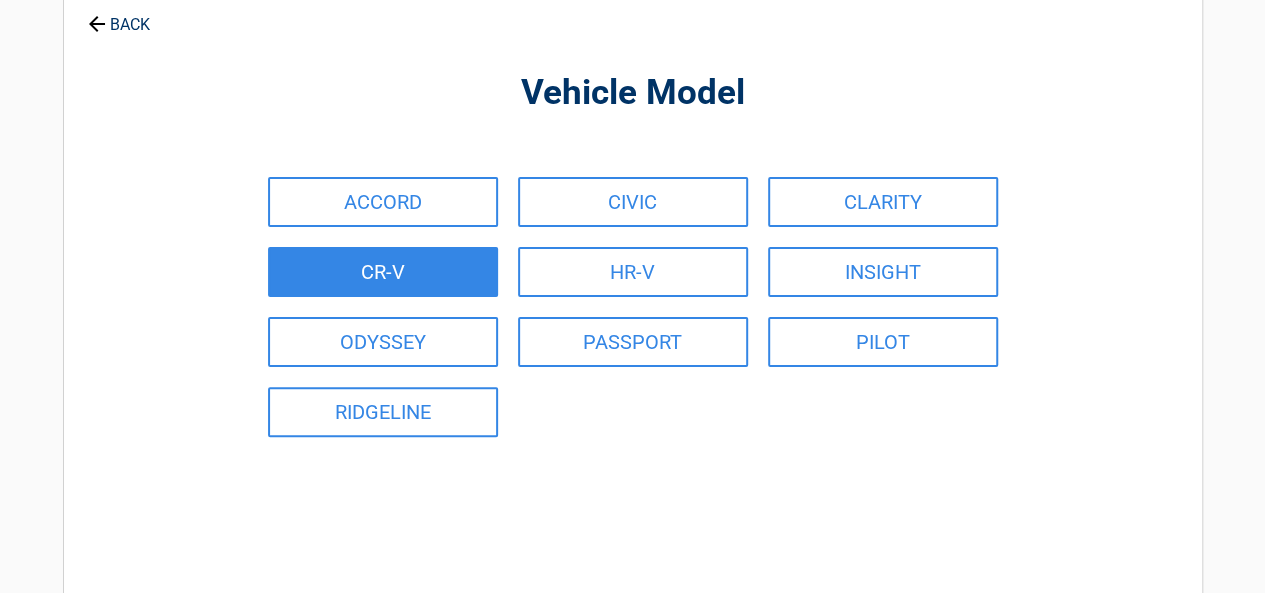 click on "CR-V" at bounding box center [383, 272] 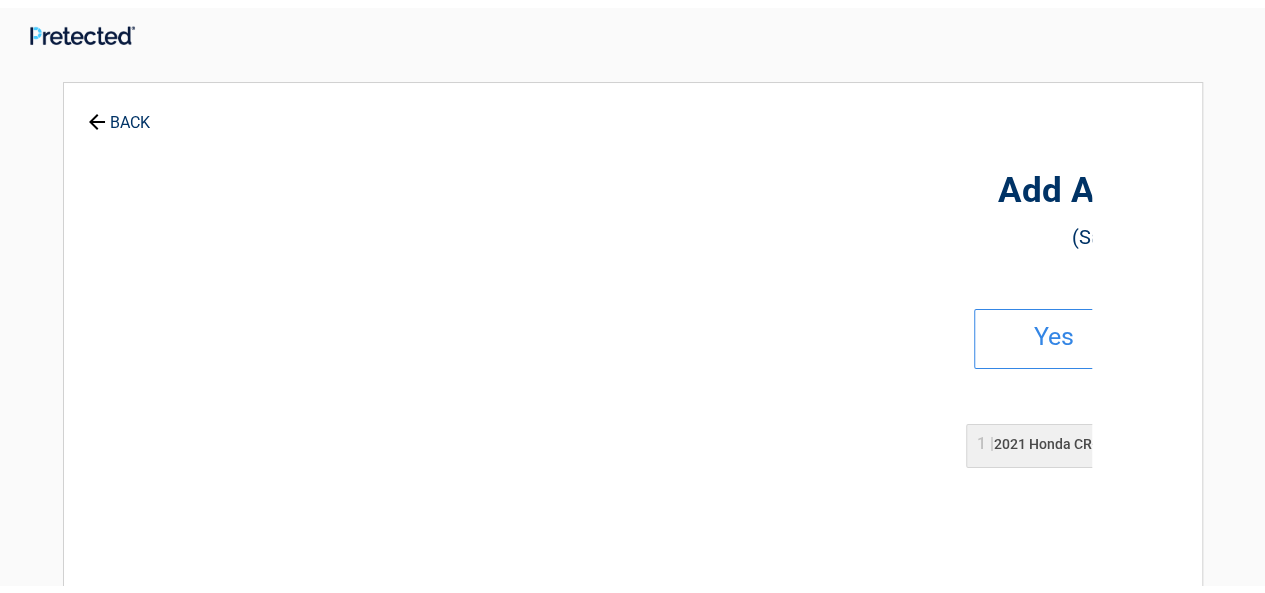 scroll, scrollTop: 0, scrollLeft: 0, axis: both 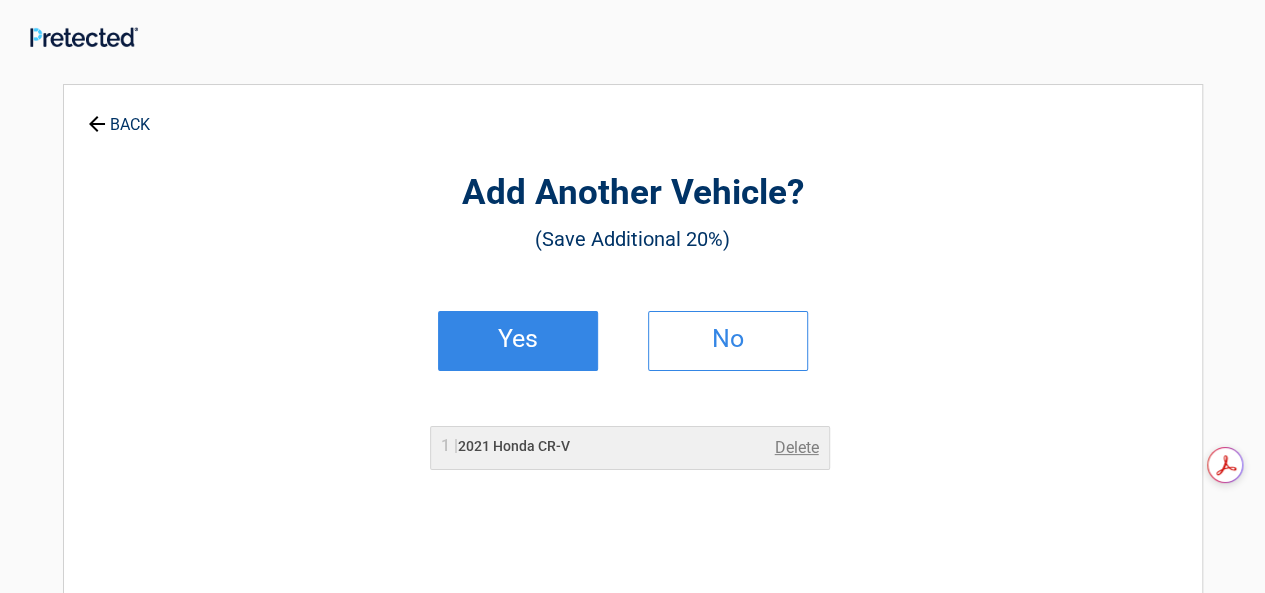 click on "Yes" at bounding box center [518, 339] 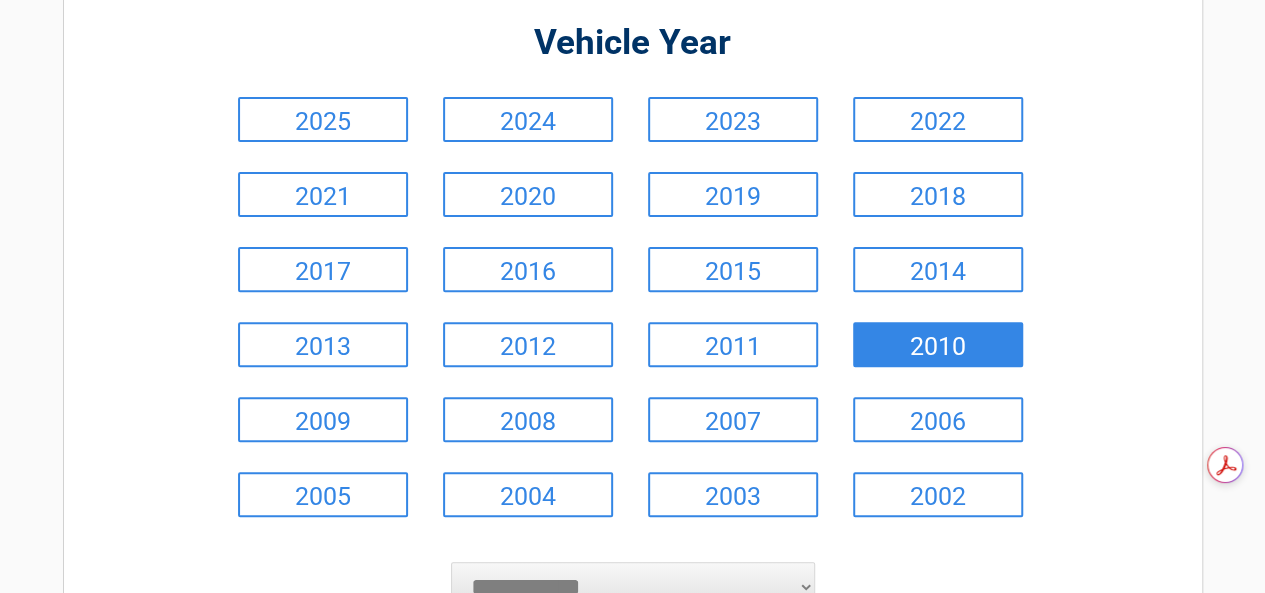 scroll, scrollTop: 300, scrollLeft: 0, axis: vertical 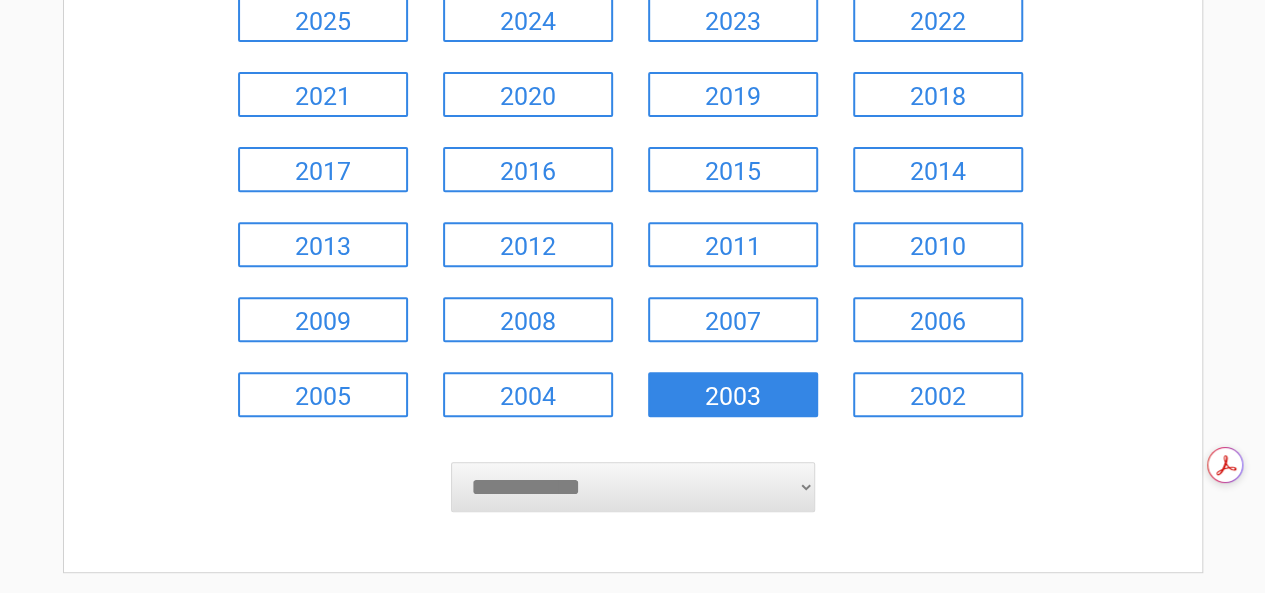 click on "2003" at bounding box center [733, 394] 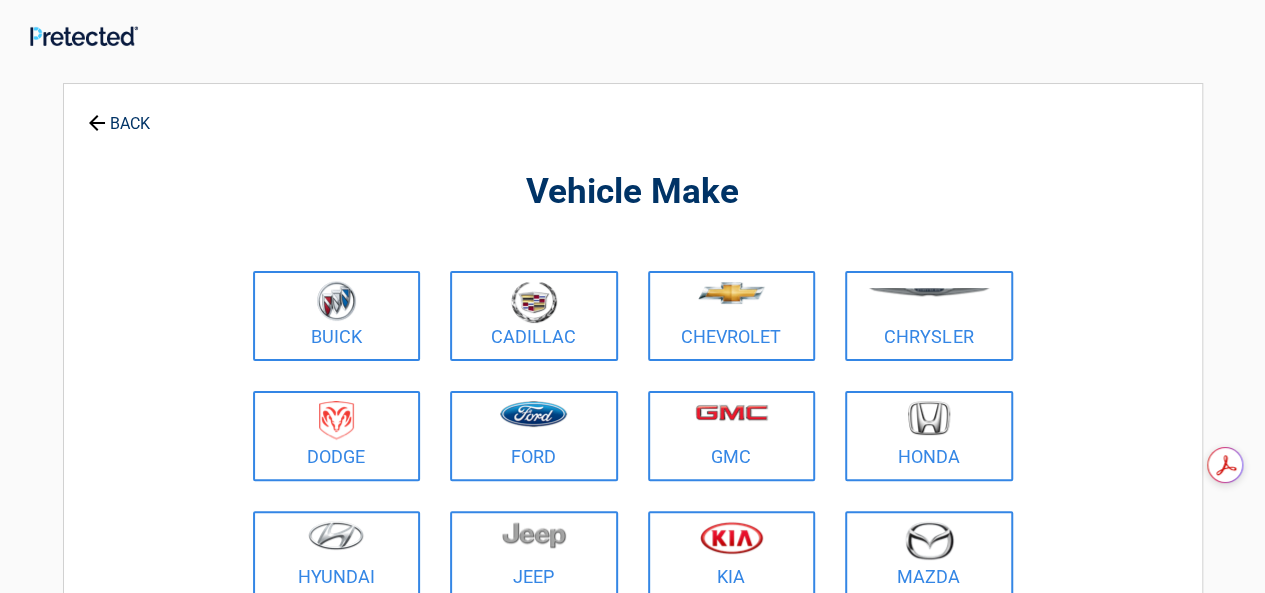 scroll, scrollTop: 0, scrollLeft: 0, axis: both 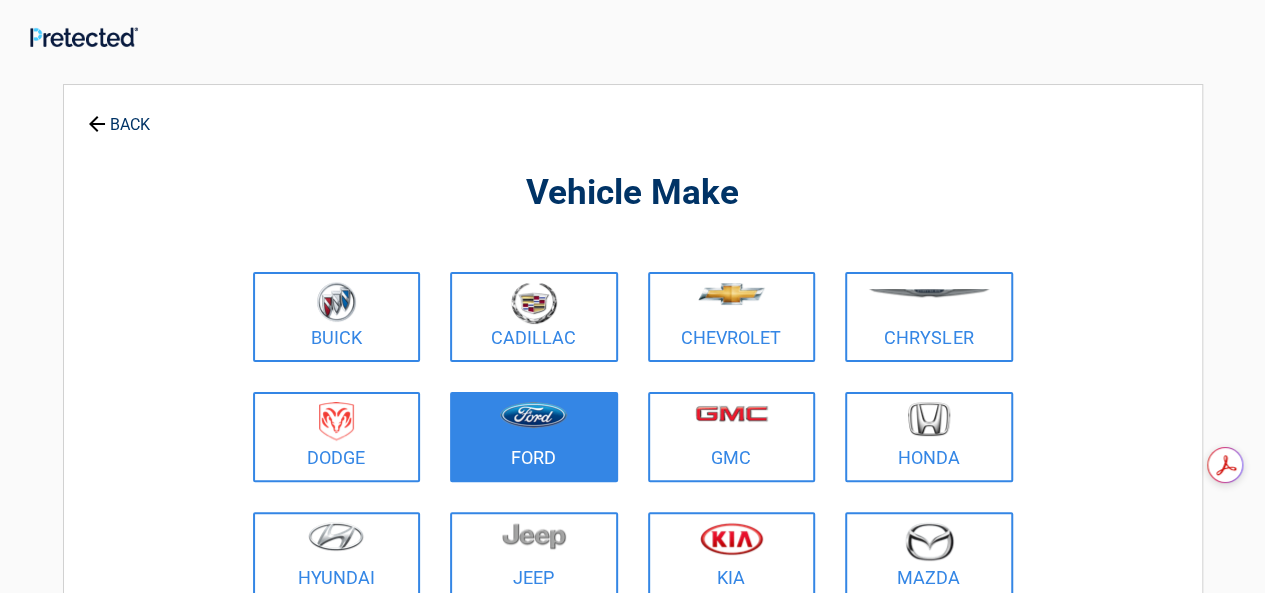 click at bounding box center (533, 415) 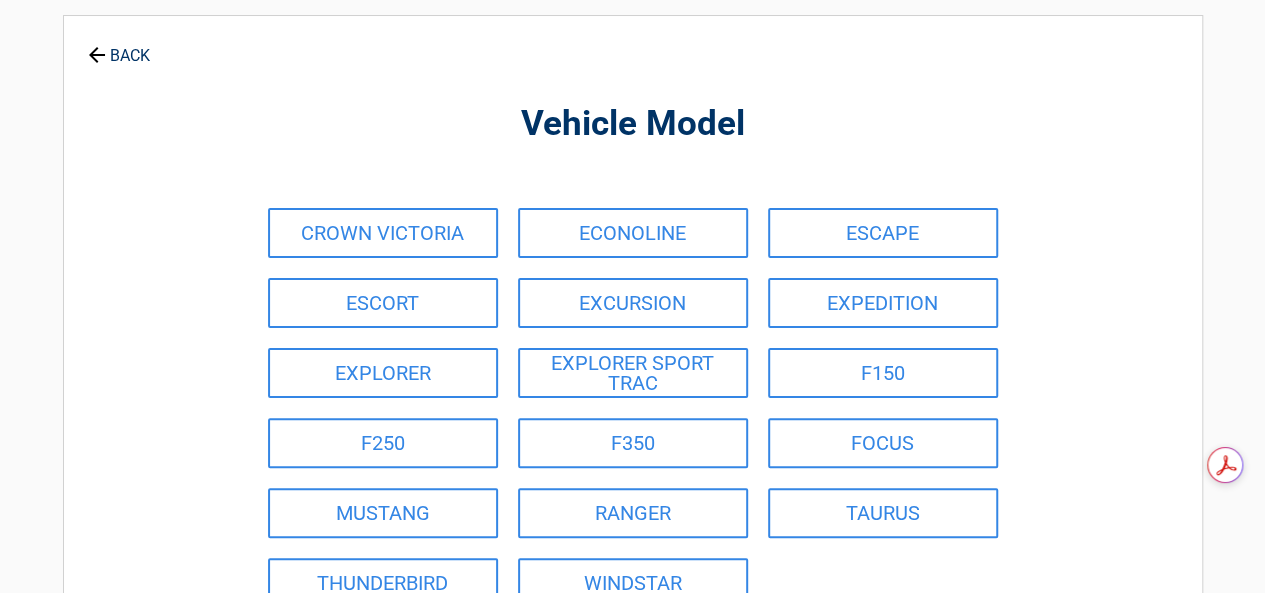 scroll, scrollTop: 100, scrollLeft: 0, axis: vertical 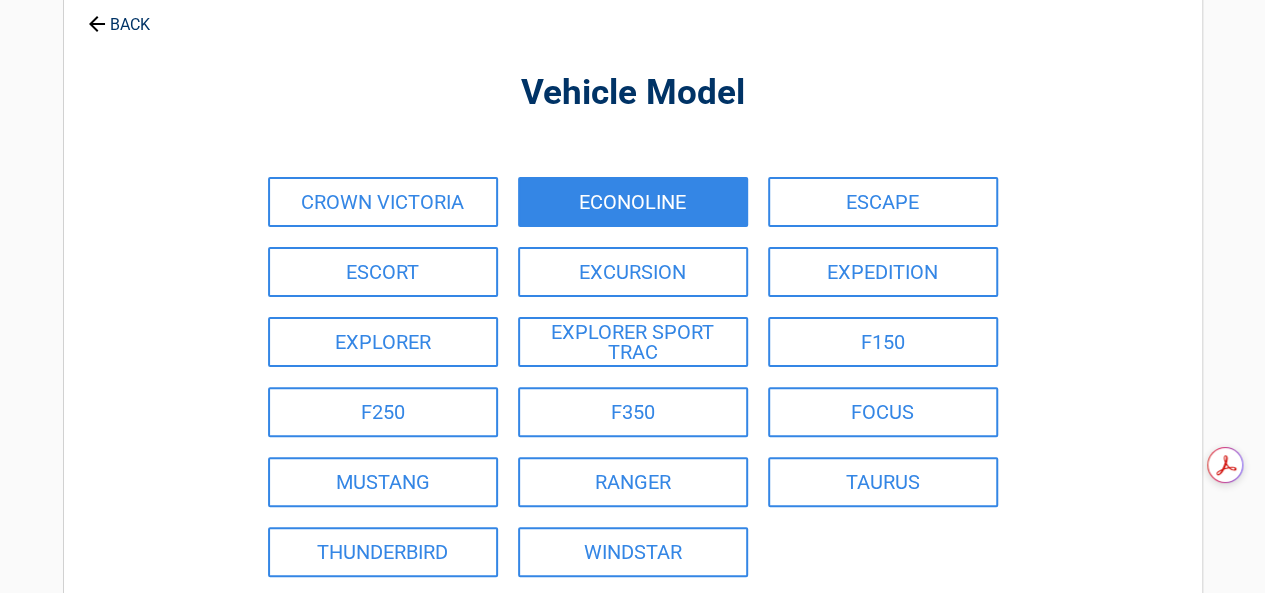click on "ECONOLINE" at bounding box center [633, 202] 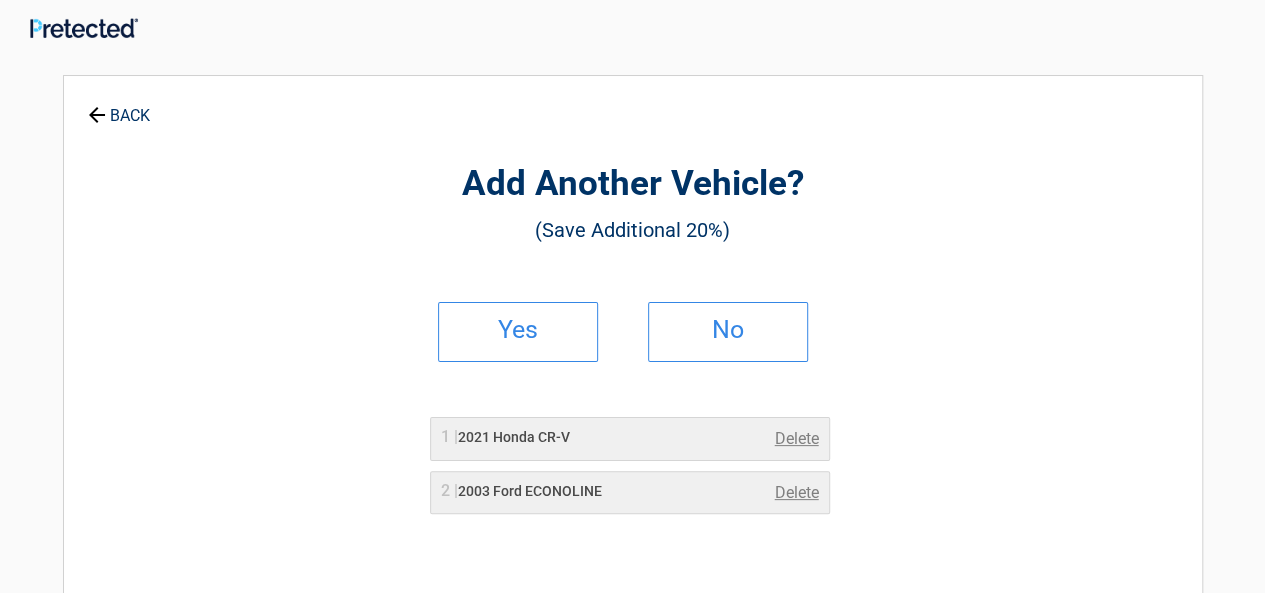 scroll, scrollTop: 0, scrollLeft: 0, axis: both 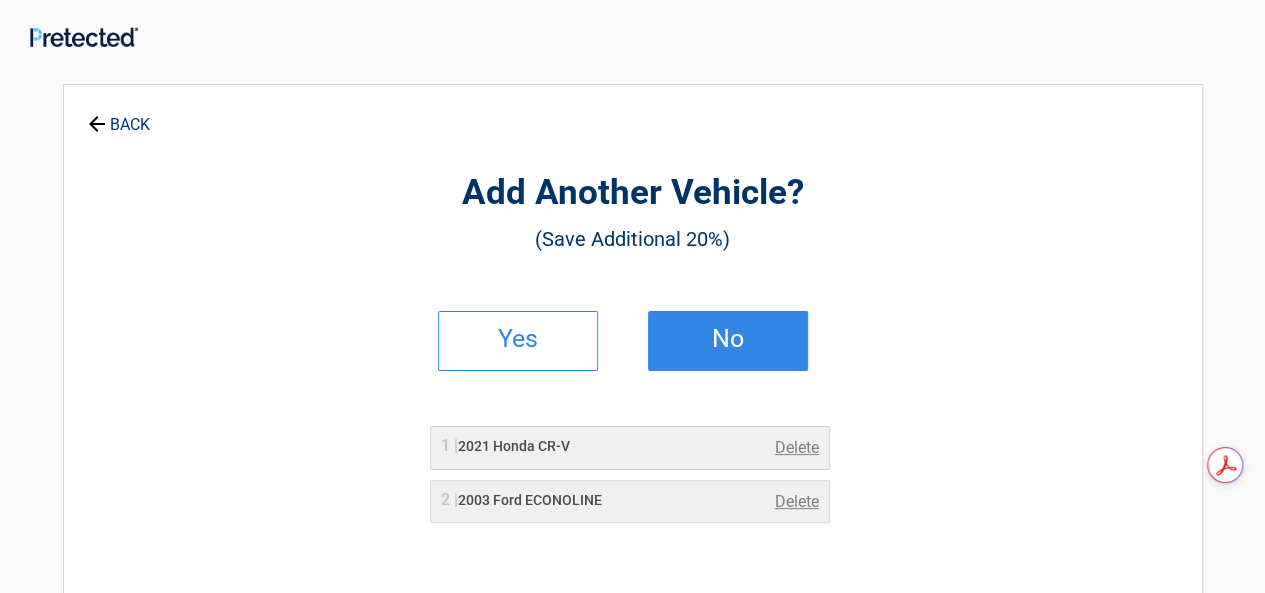 click on "No" at bounding box center [728, 341] 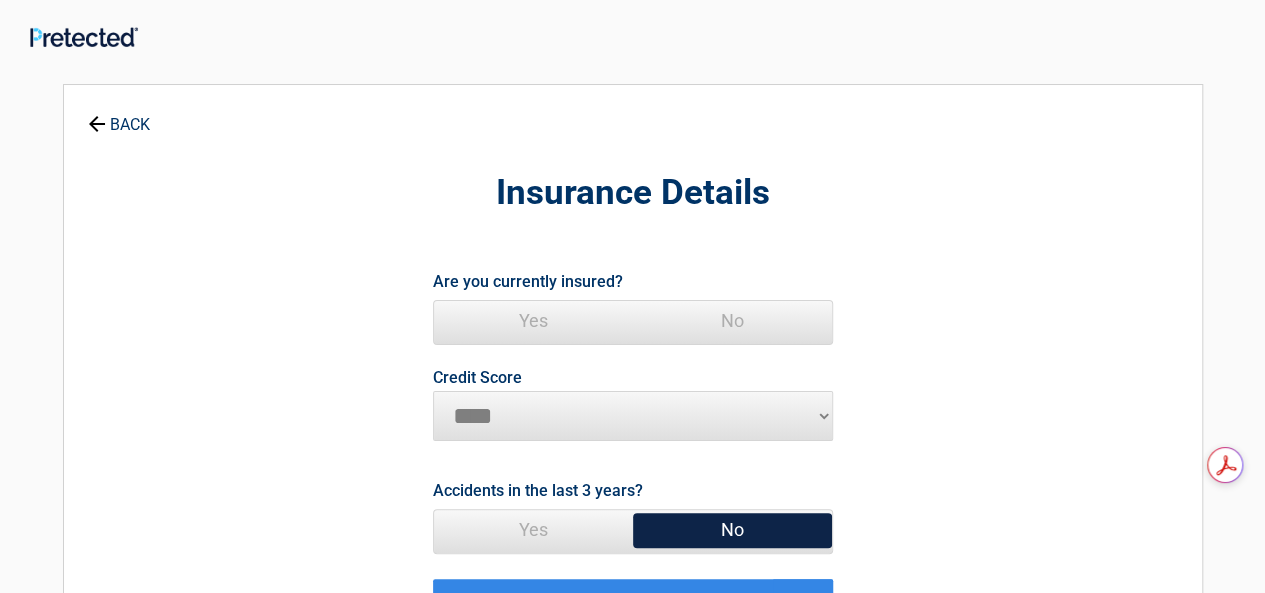 click on "Yes" at bounding box center (533, 321) 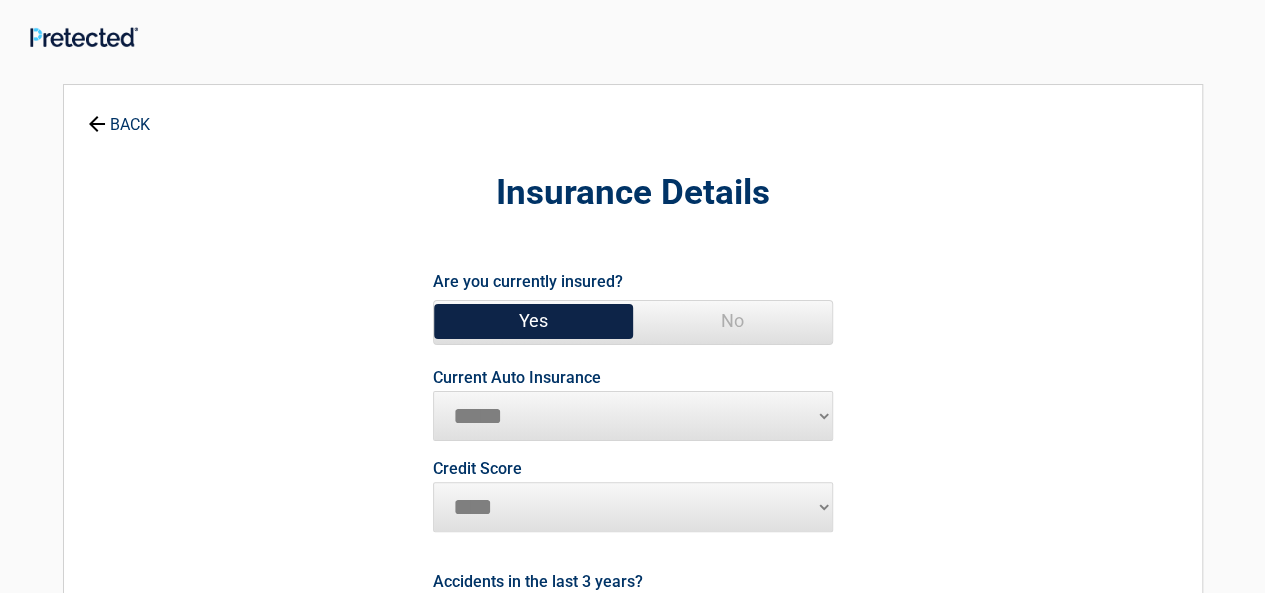 scroll, scrollTop: 100, scrollLeft: 0, axis: vertical 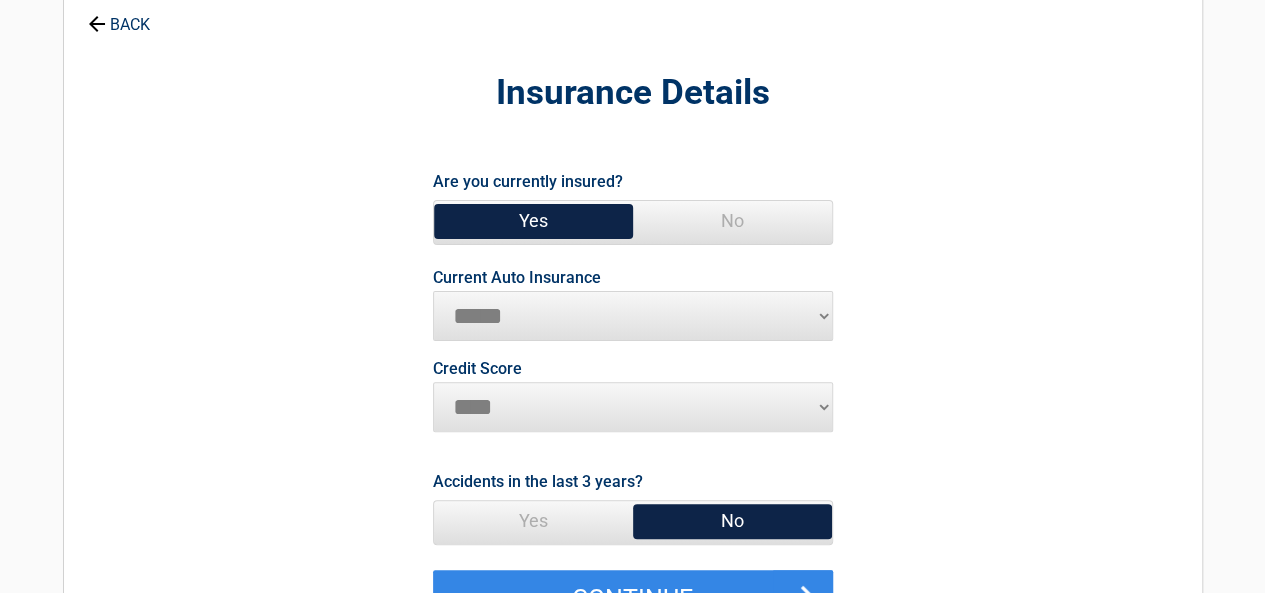 click on "**********" at bounding box center [633, 316] 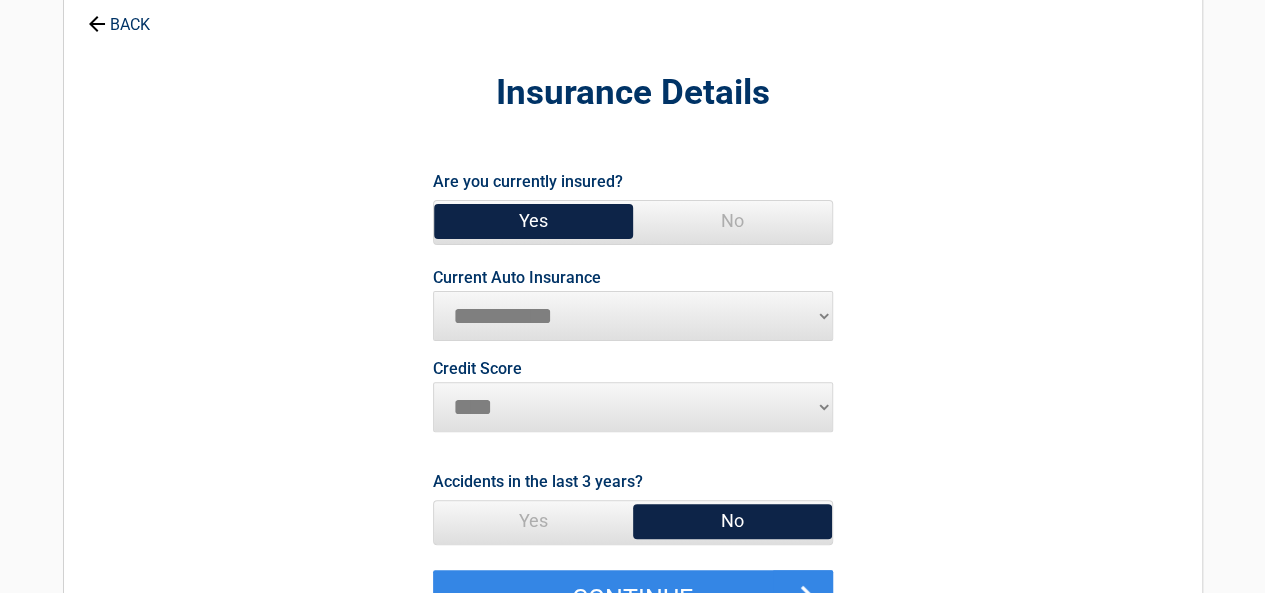 click on "**********" at bounding box center (633, 316) 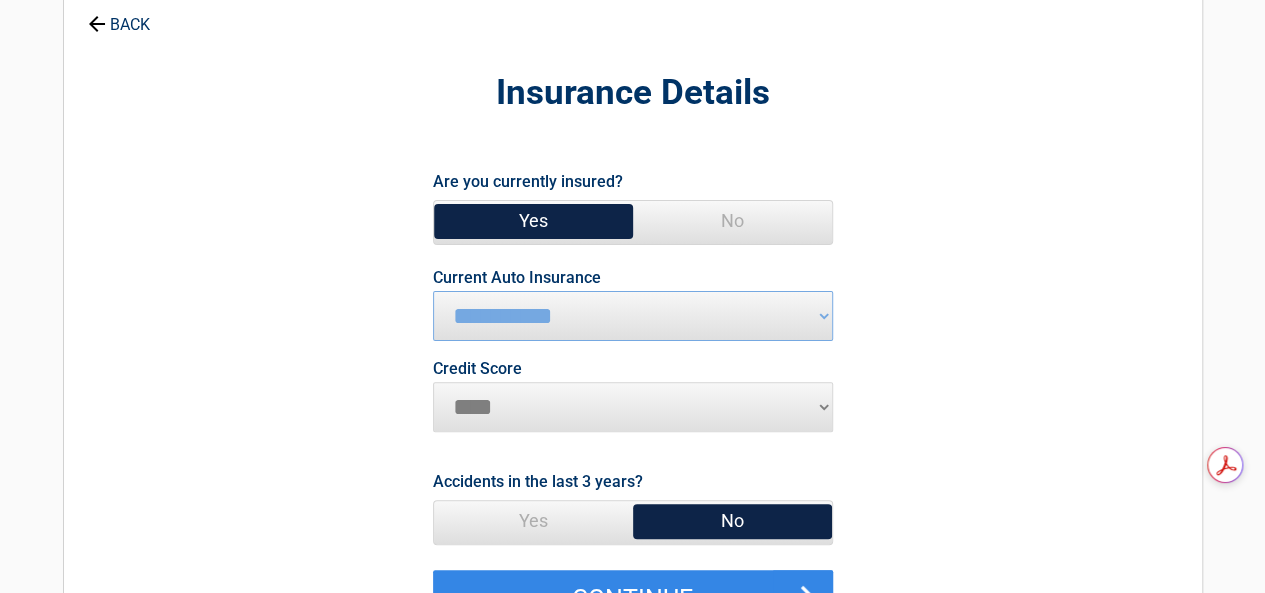 click on "*********
****
*******
****" at bounding box center [633, 407] 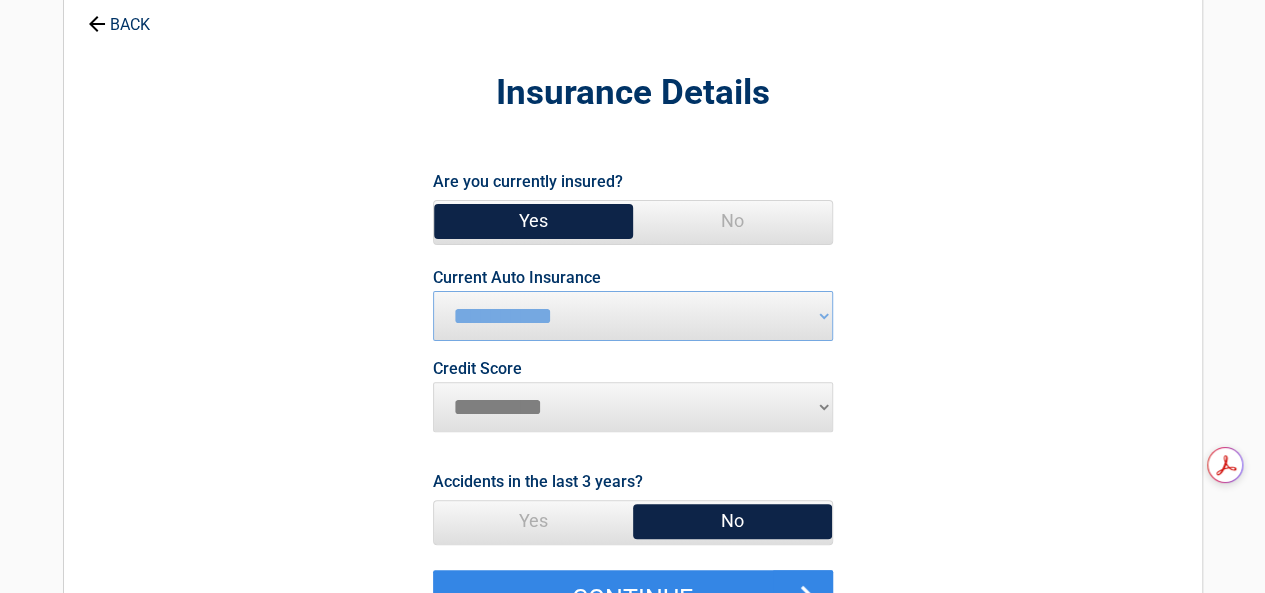 click on "*********
****
*******
****" at bounding box center (633, 407) 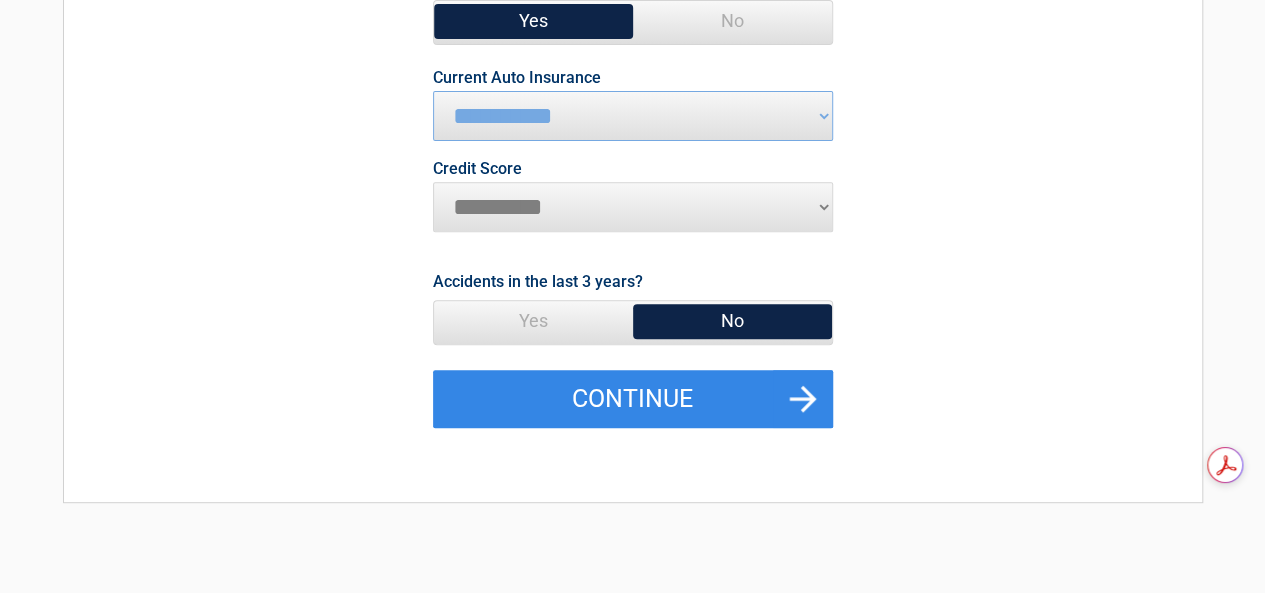 scroll, scrollTop: 400, scrollLeft: 0, axis: vertical 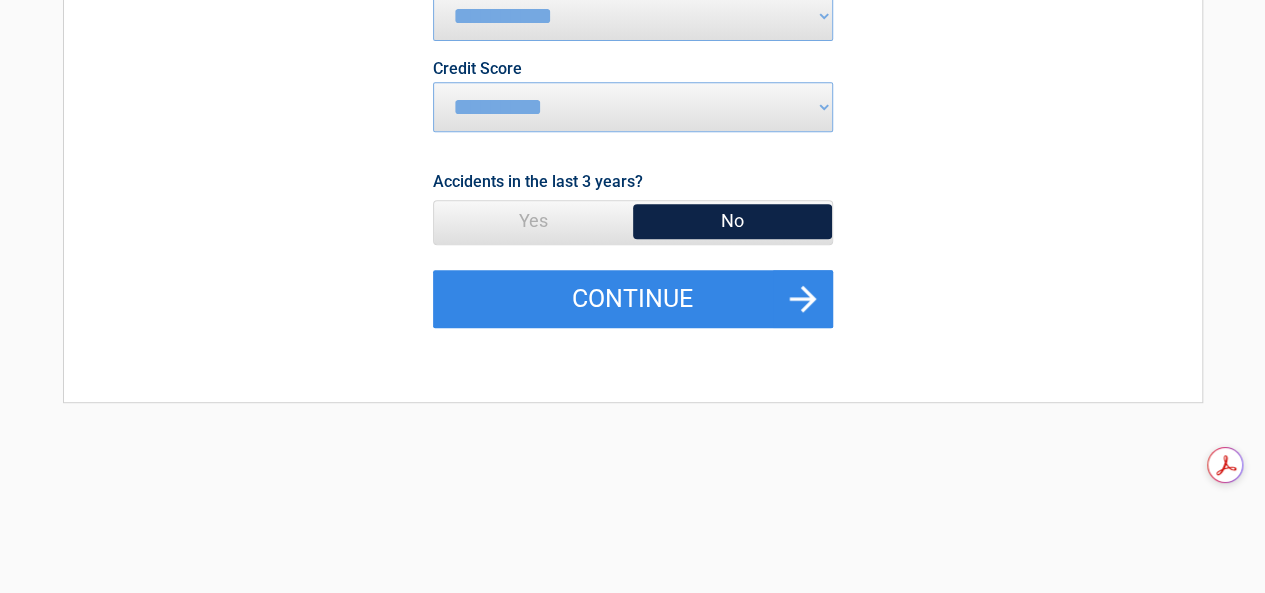 click on "No" at bounding box center [732, 221] 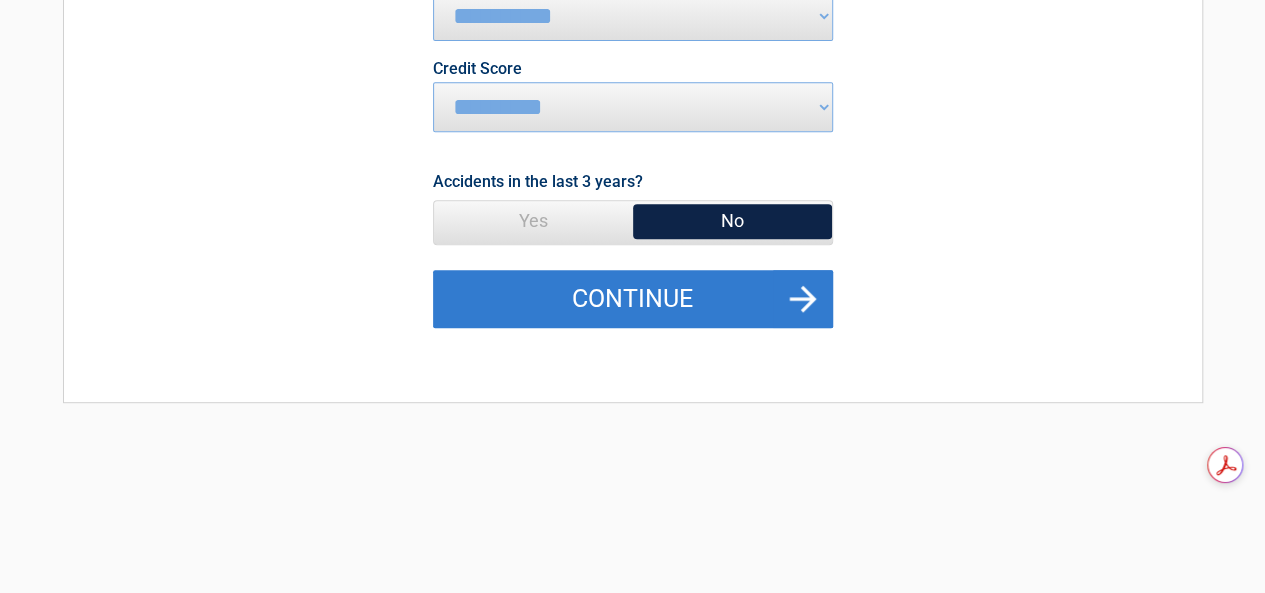 click on "Continue" at bounding box center (633, 299) 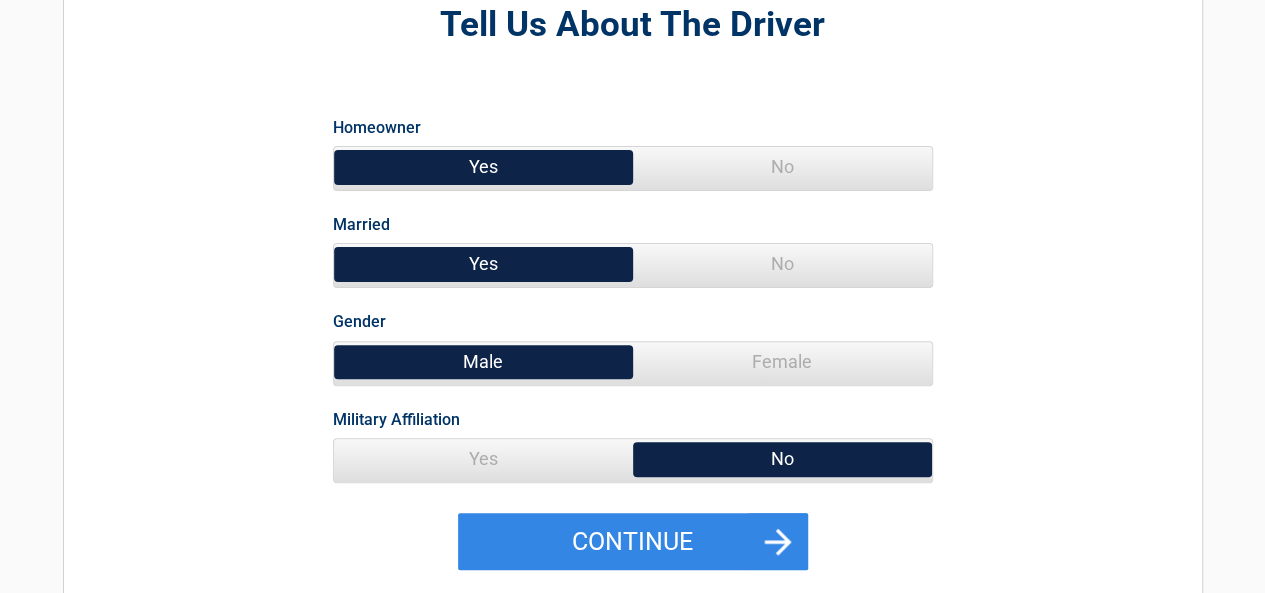 scroll, scrollTop: 200, scrollLeft: 0, axis: vertical 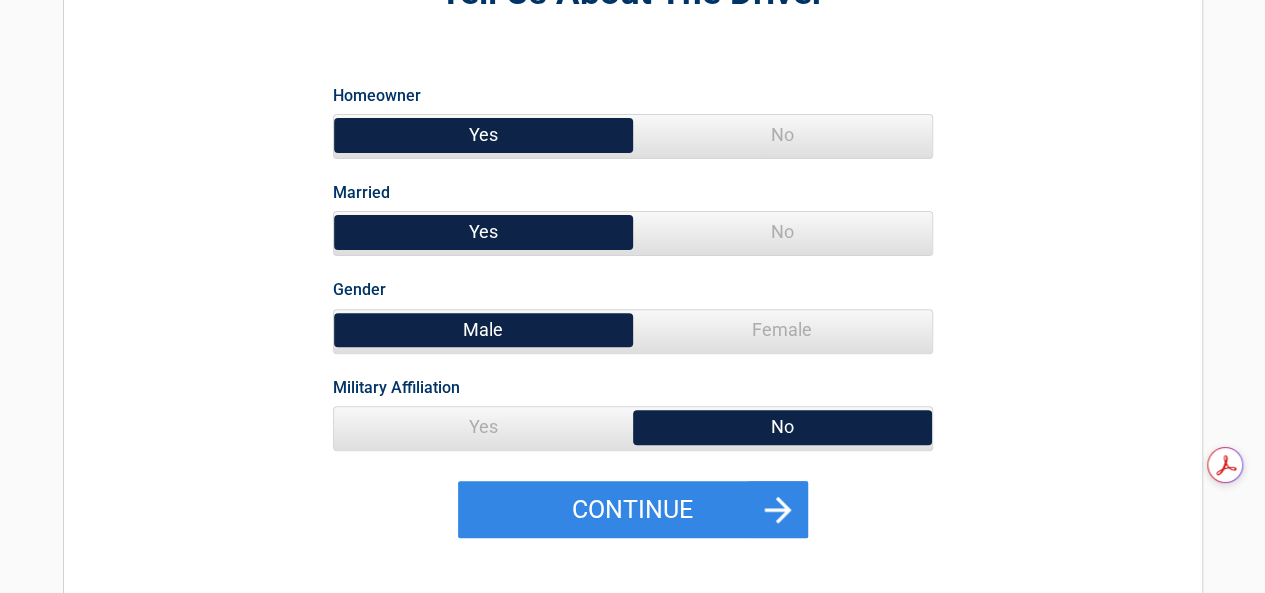 click on "Yes" at bounding box center [483, 427] 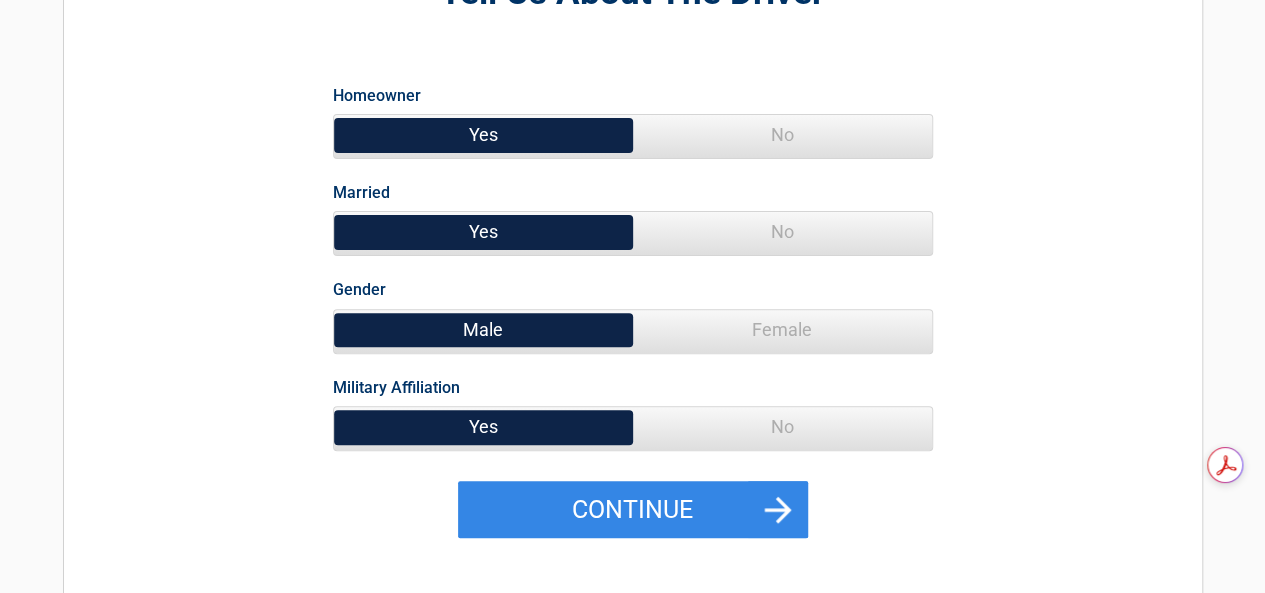 click on "No" at bounding box center (782, 427) 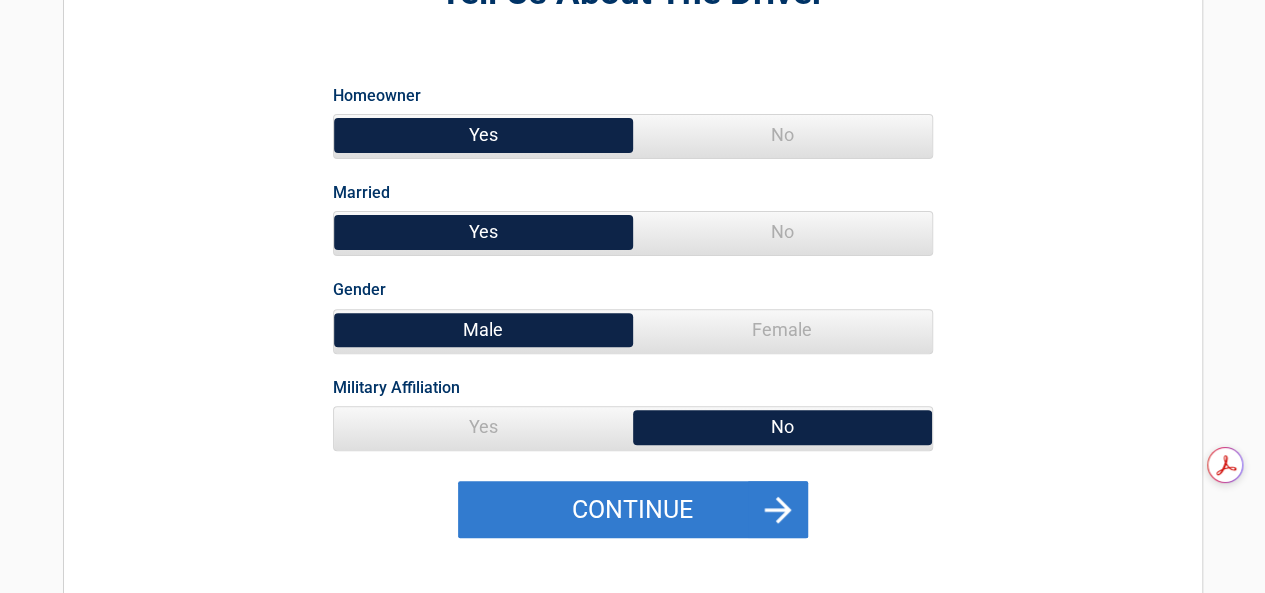 click on "Continue" at bounding box center (633, 510) 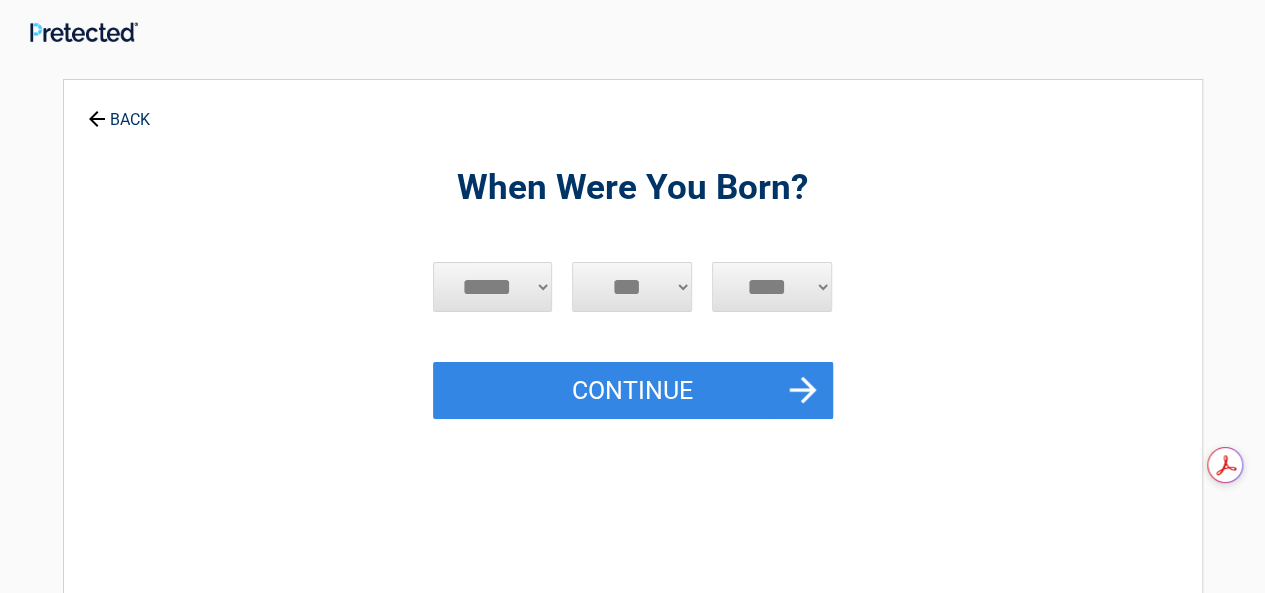 scroll, scrollTop: 0, scrollLeft: 0, axis: both 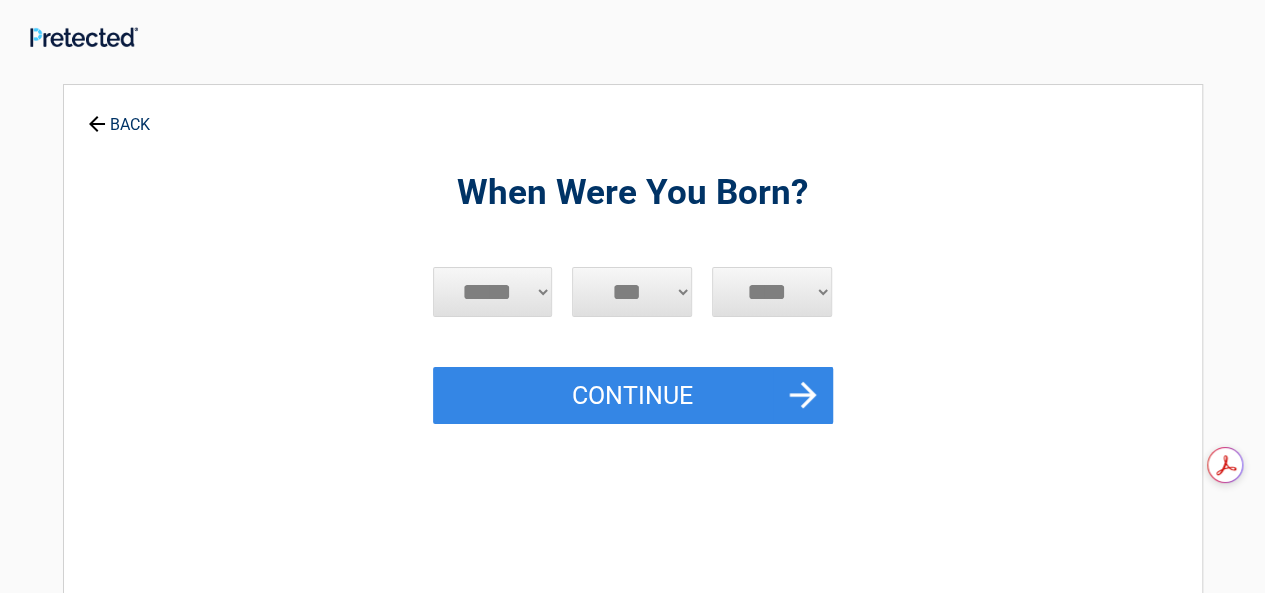 click on "*****
***
***
***
***
***
***
***
***
***
***
***
***" at bounding box center [493, 292] 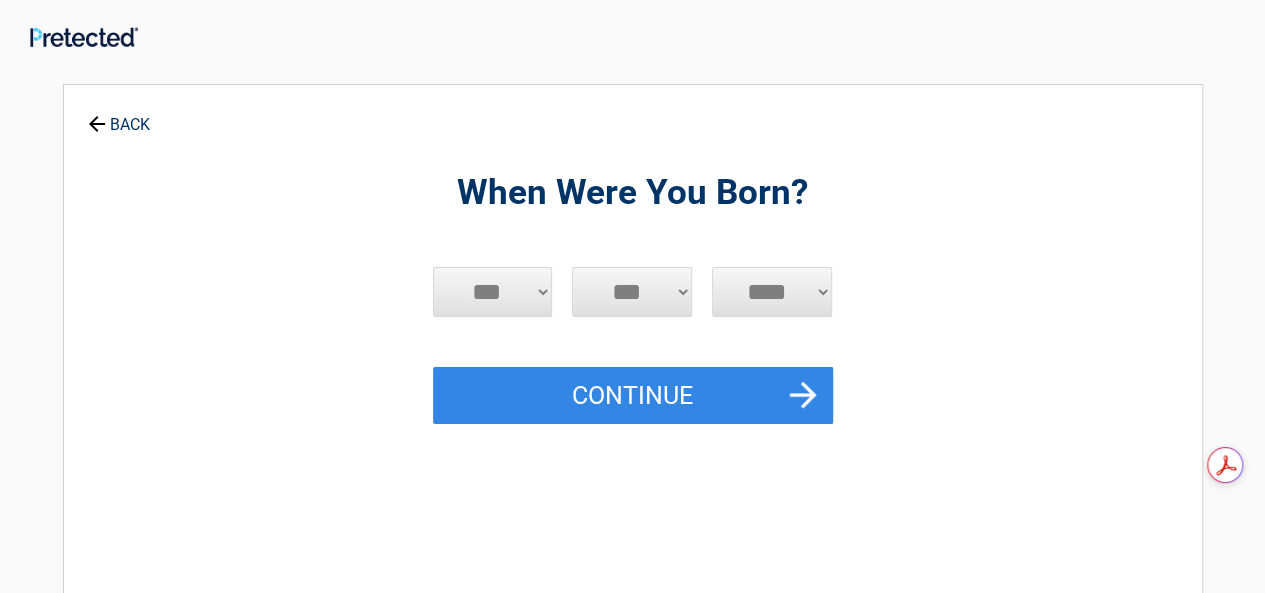 click on "*****
***
***
***
***
***
***
***
***
***
***
***
***" at bounding box center [493, 292] 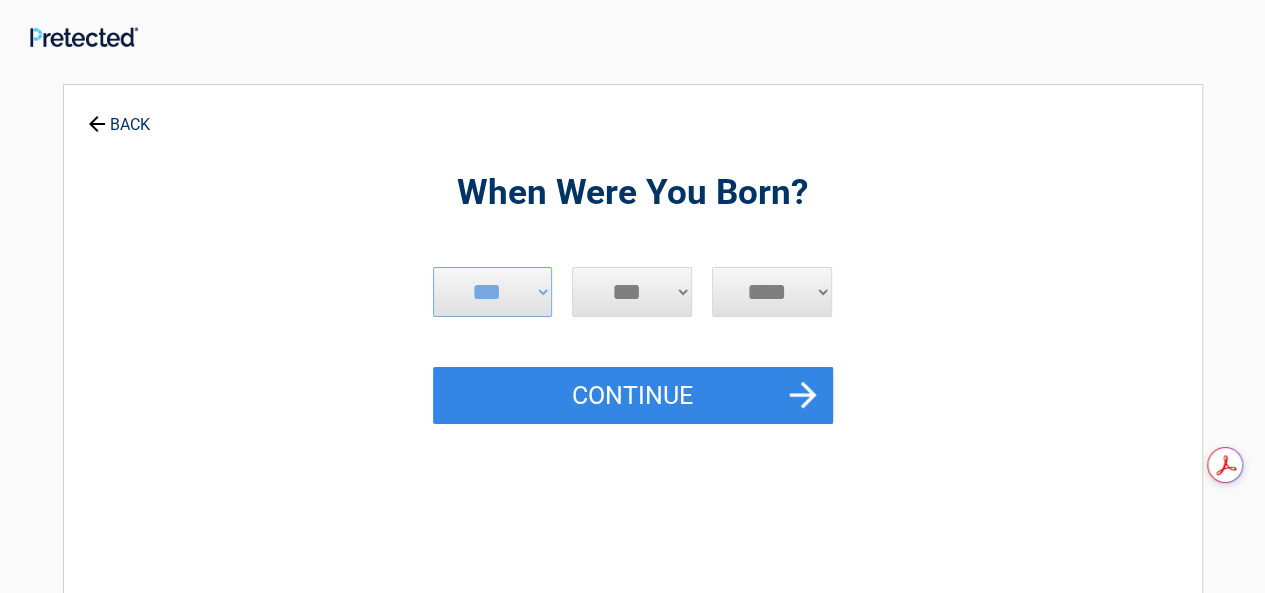 click on "*** * * * * * * * * * ** ** ** ** ** ** ** ** ** ** ** ** ** ** ** ** ** ** ** **" at bounding box center [632, 292] 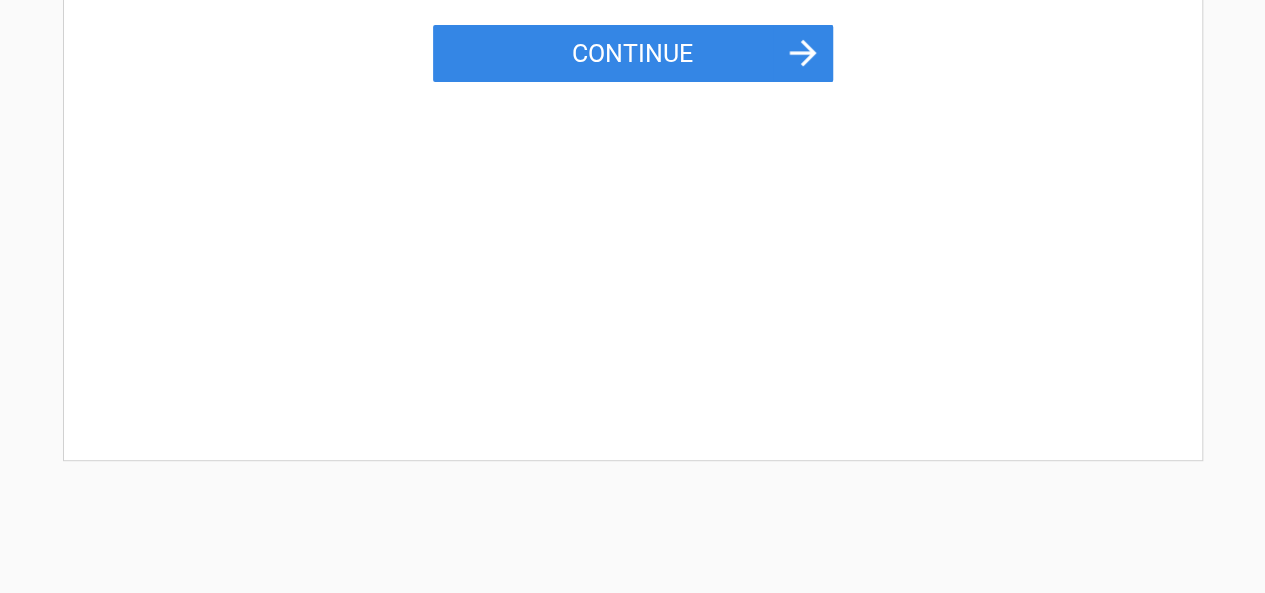 scroll, scrollTop: 400, scrollLeft: 0, axis: vertical 